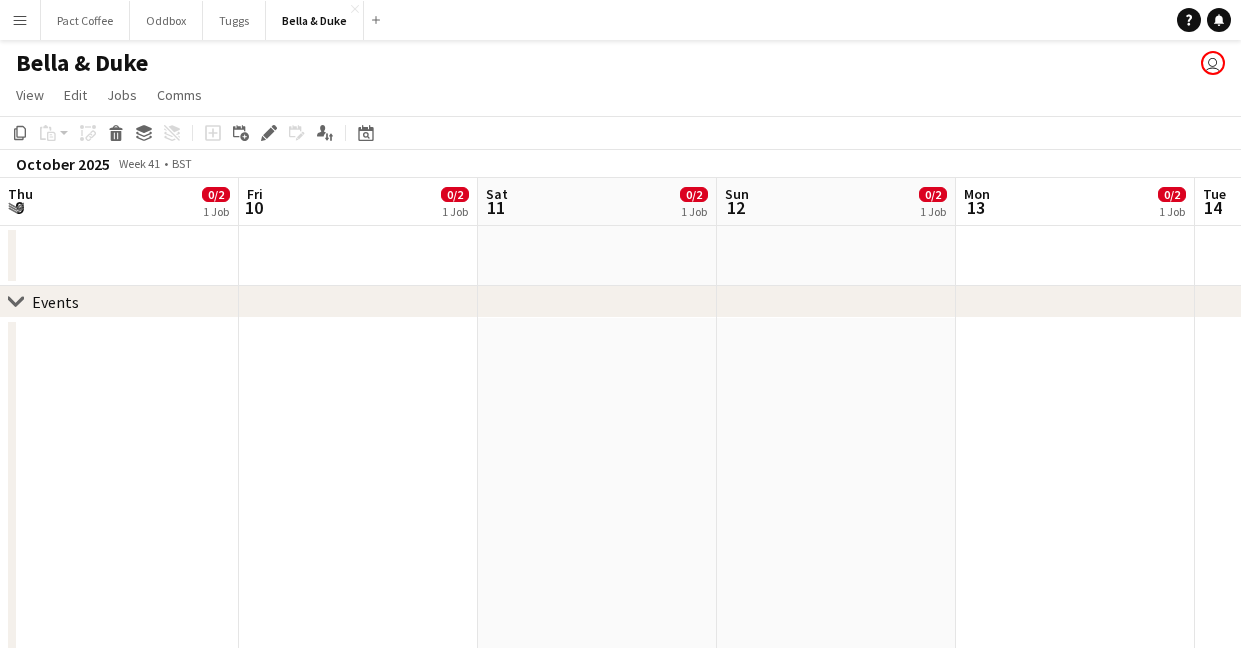 scroll, scrollTop: 0, scrollLeft: 0, axis: both 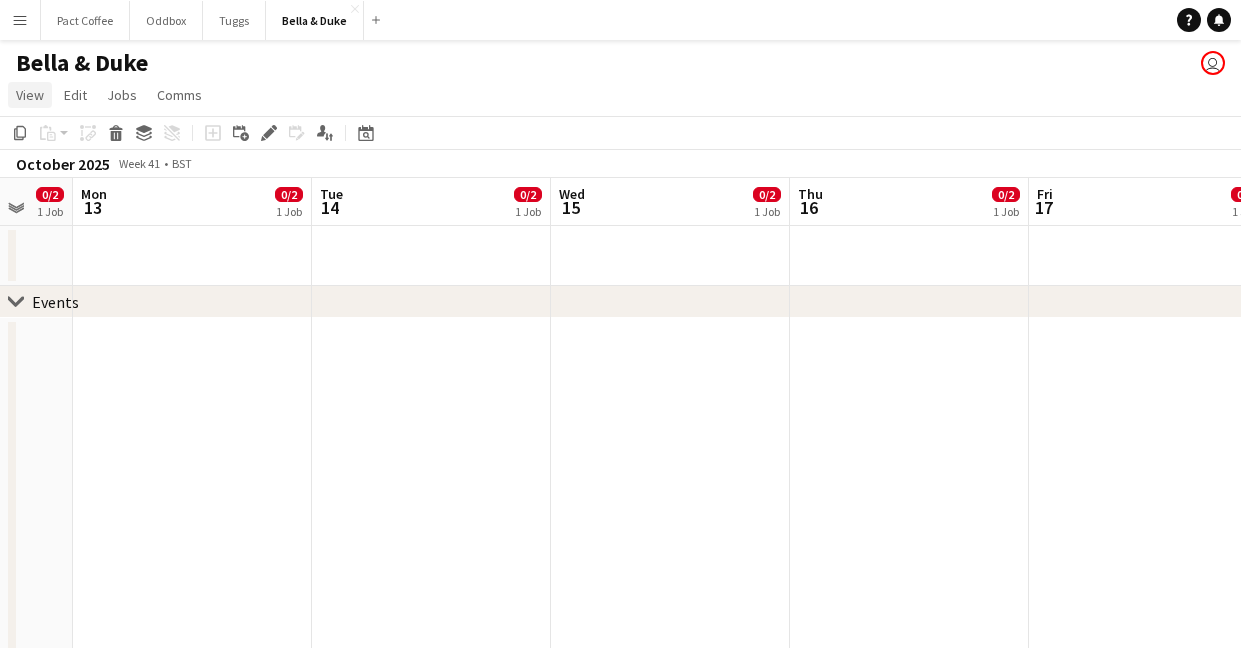 click on "View" 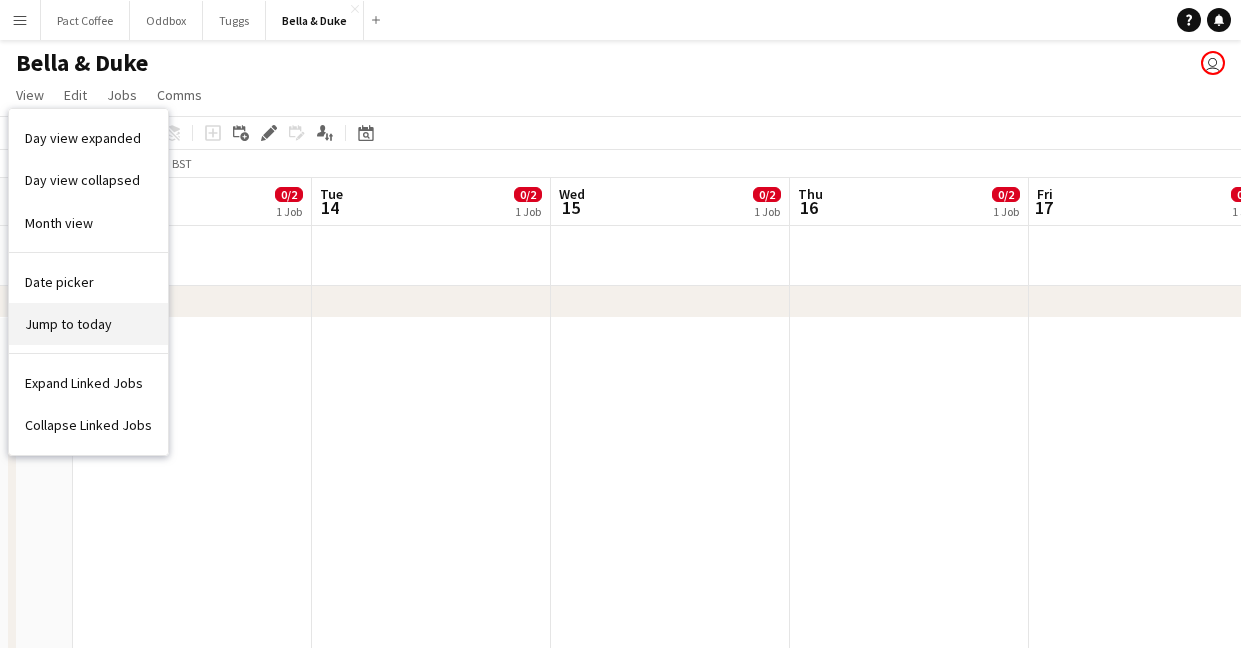click on "Jump to today" at bounding box center [68, 324] 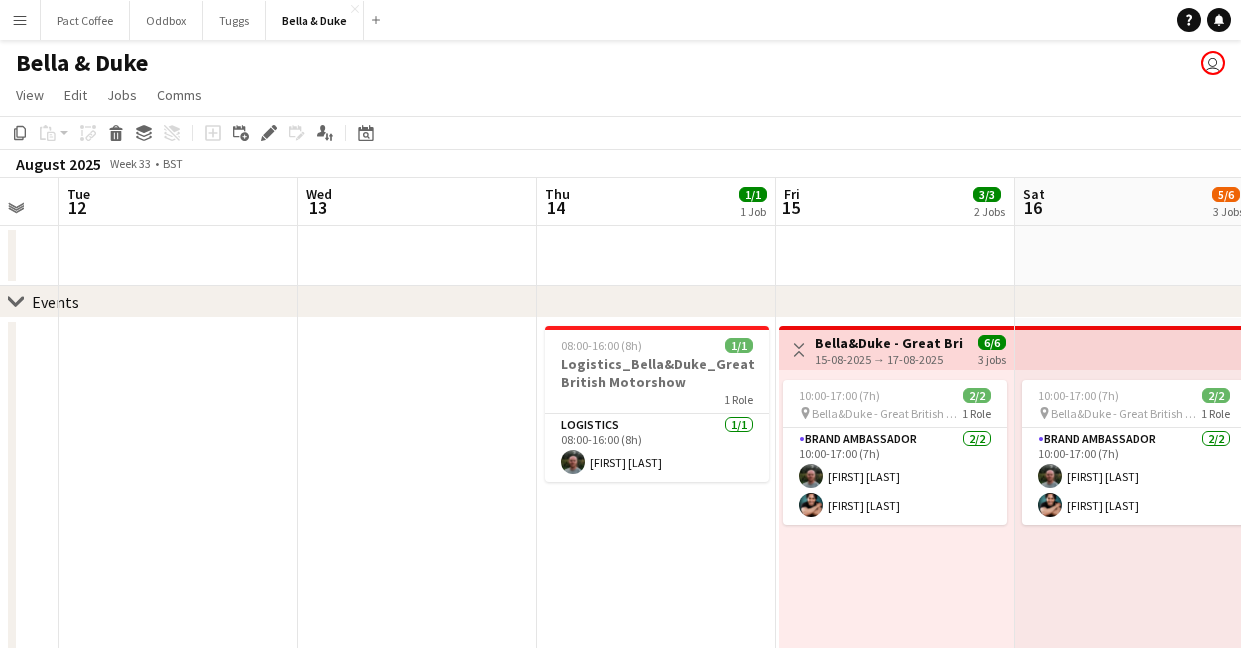 scroll, scrollTop: 0, scrollLeft: 711, axis: horizontal 